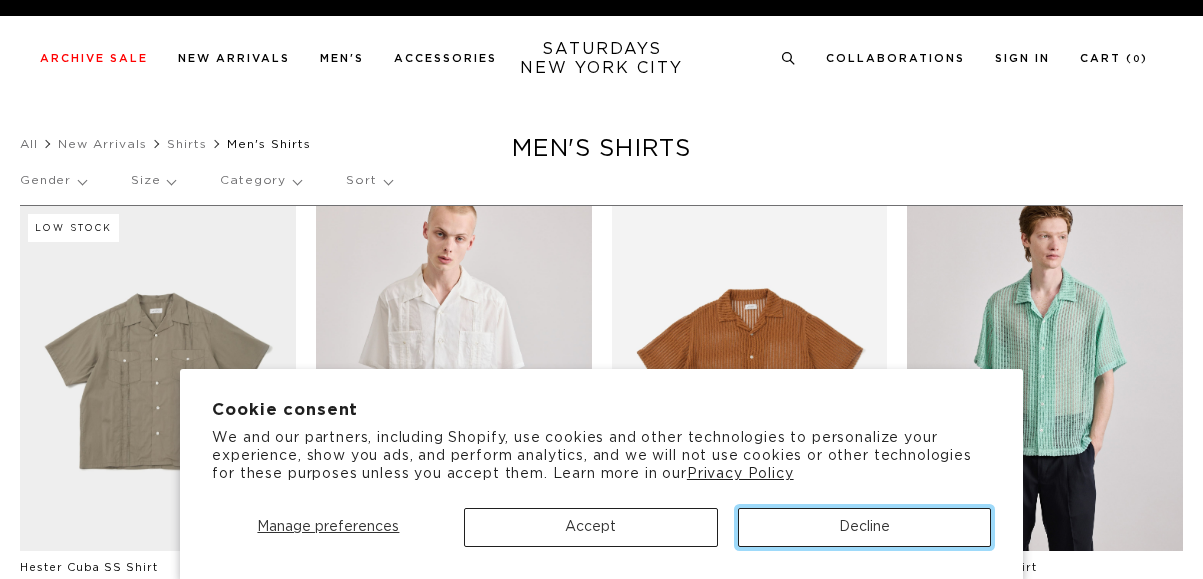 click on "Decline" at bounding box center (864, 527) 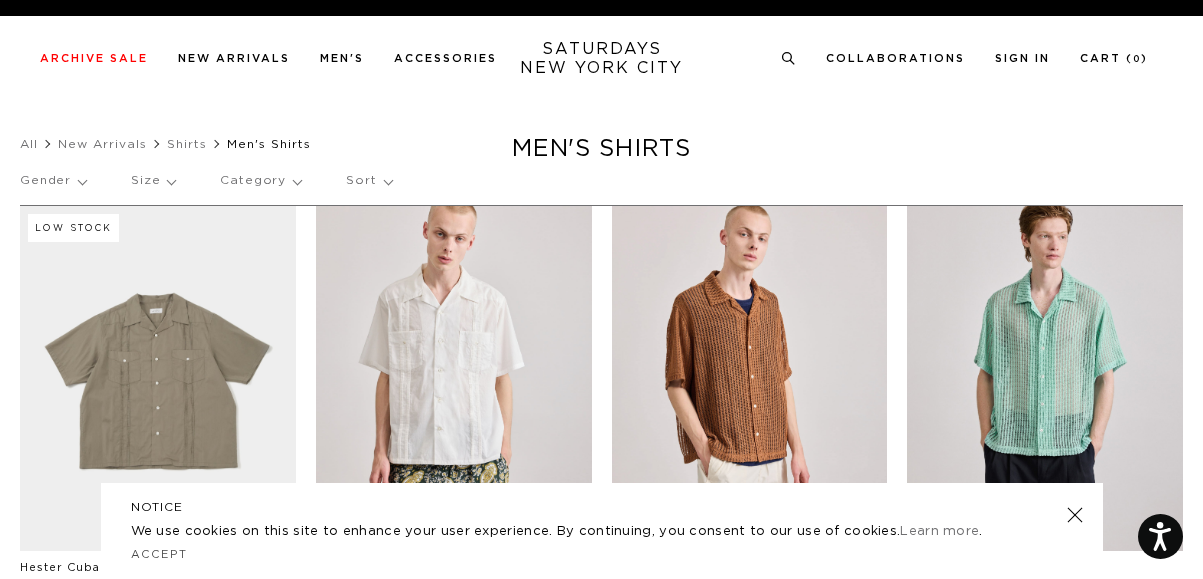 scroll, scrollTop: 0, scrollLeft: 0, axis: both 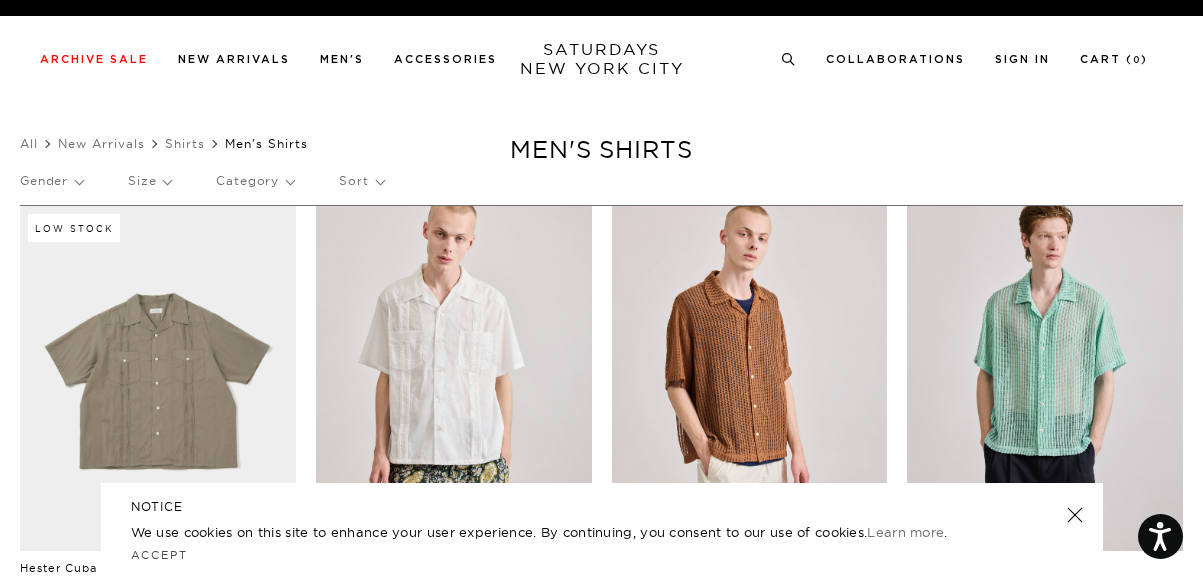 click at bounding box center (1074, 515) 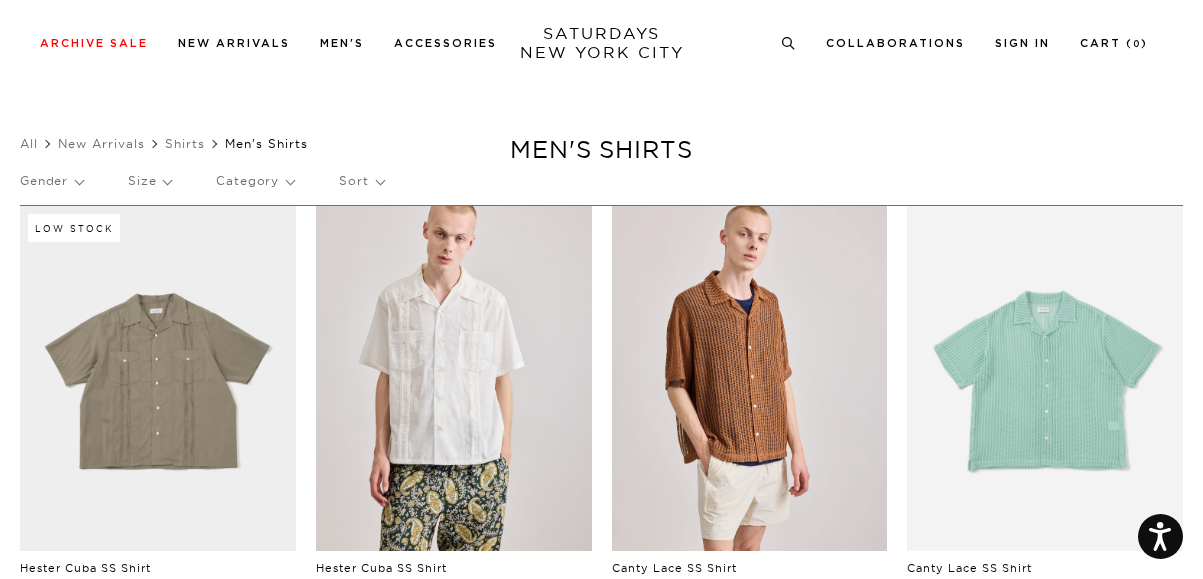 scroll, scrollTop: 111, scrollLeft: 0, axis: vertical 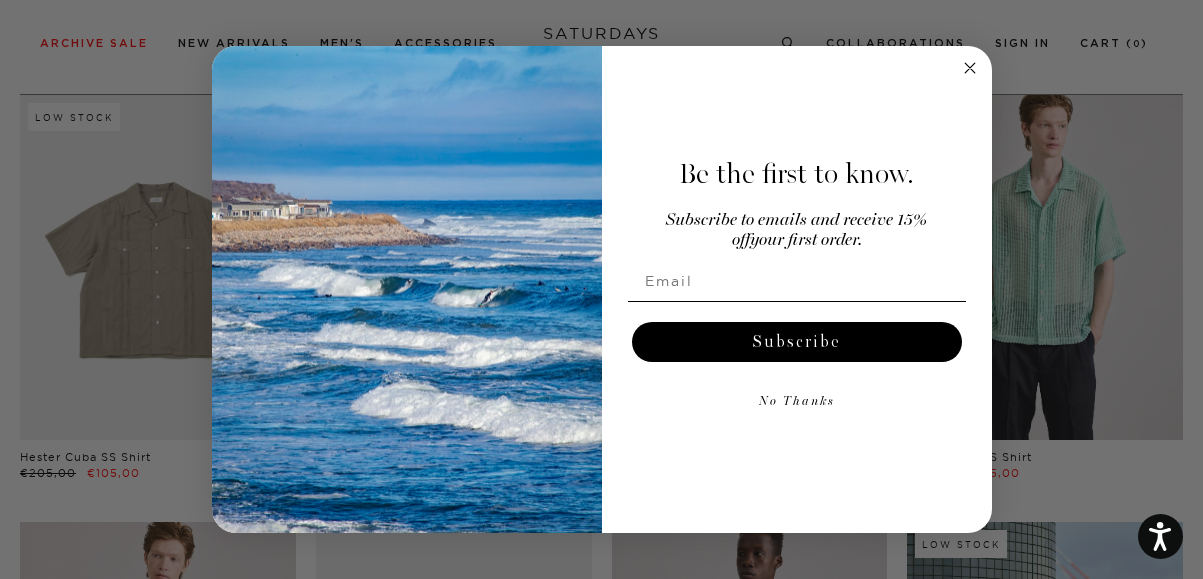 click 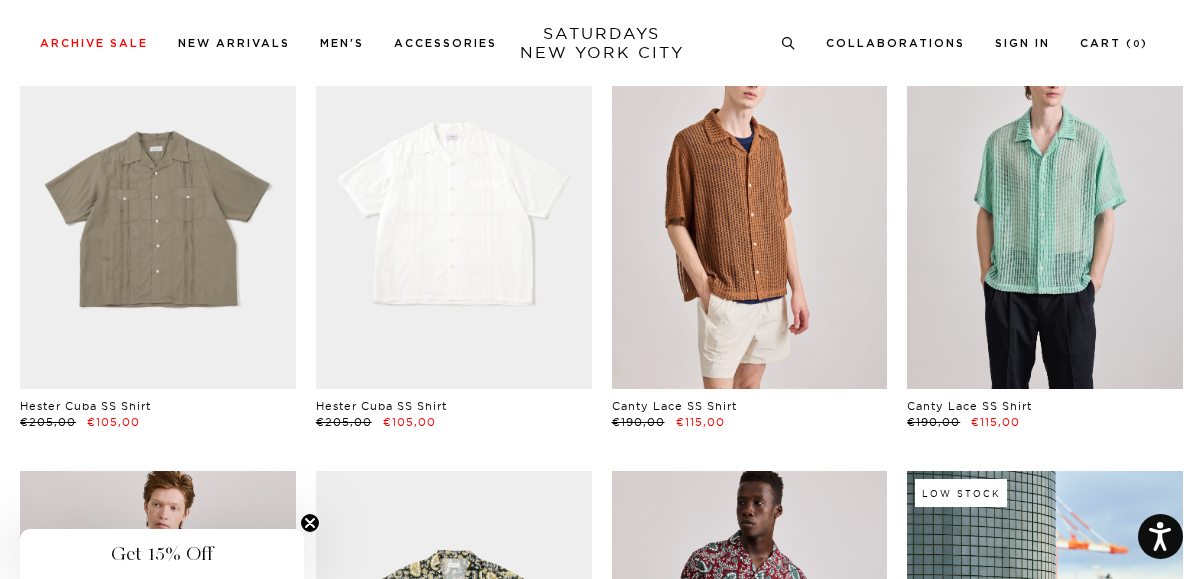 scroll, scrollTop: 151, scrollLeft: 12, axis: both 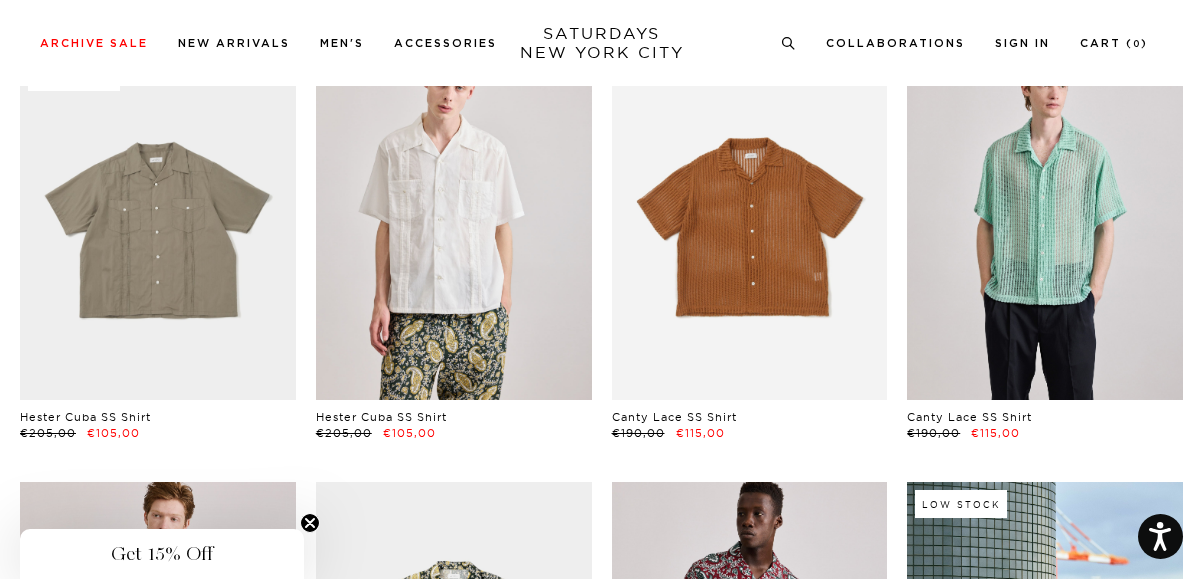 click at bounding box center (750, 227) 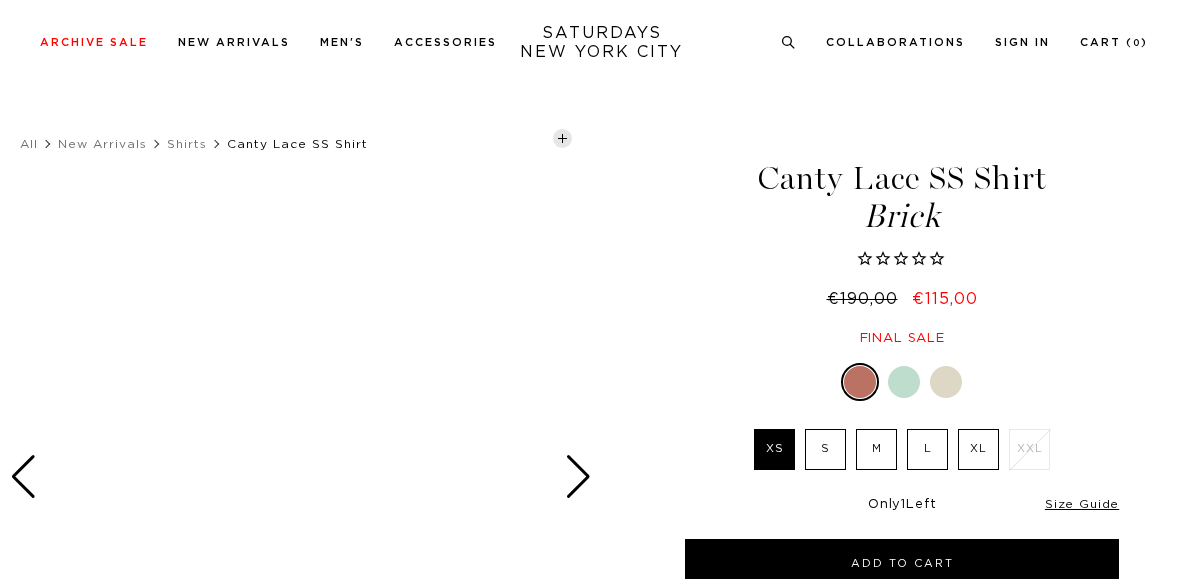 scroll, scrollTop: 84, scrollLeft: 0, axis: vertical 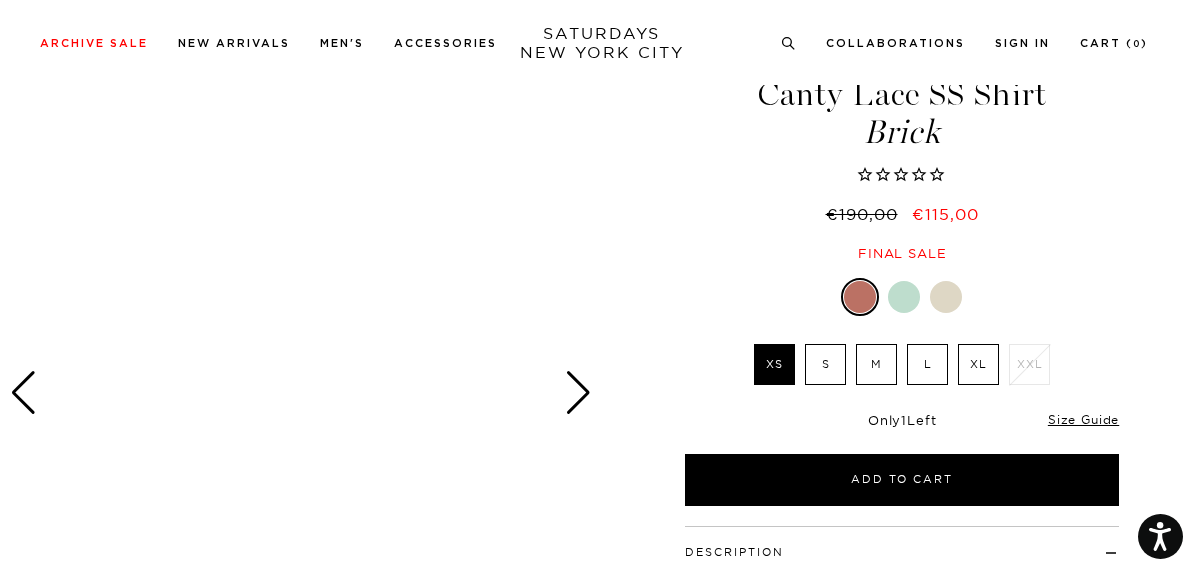 click at bounding box center (578, 393) 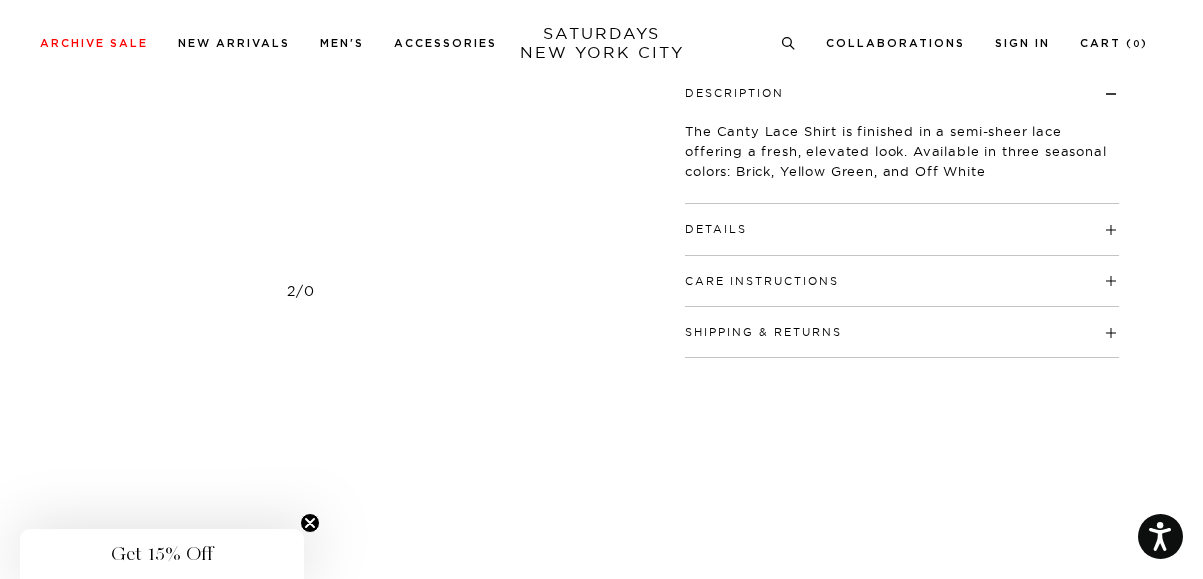 scroll, scrollTop: 112, scrollLeft: 0, axis: vertical 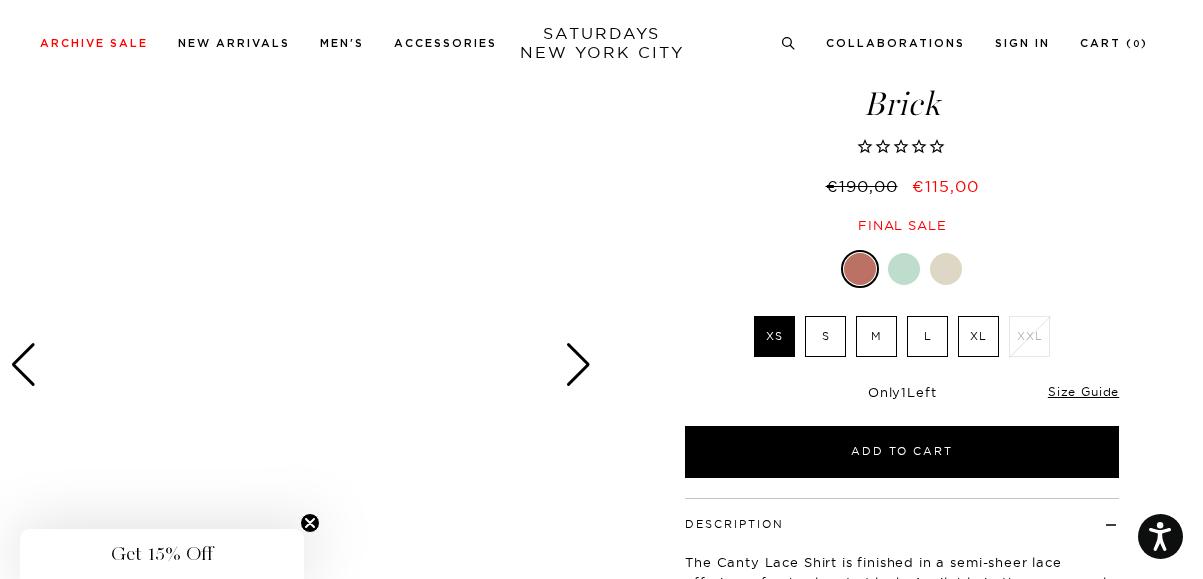 click at bounding box center [578, 365] 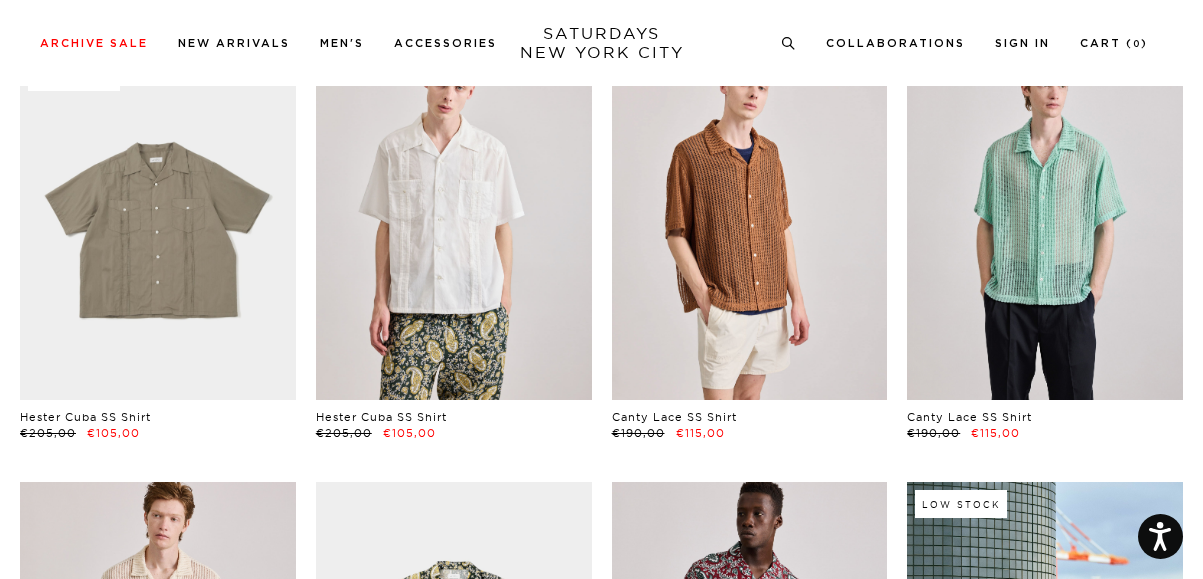 scroll, scrollTop: 148, scrollLeft: 12, axis: both 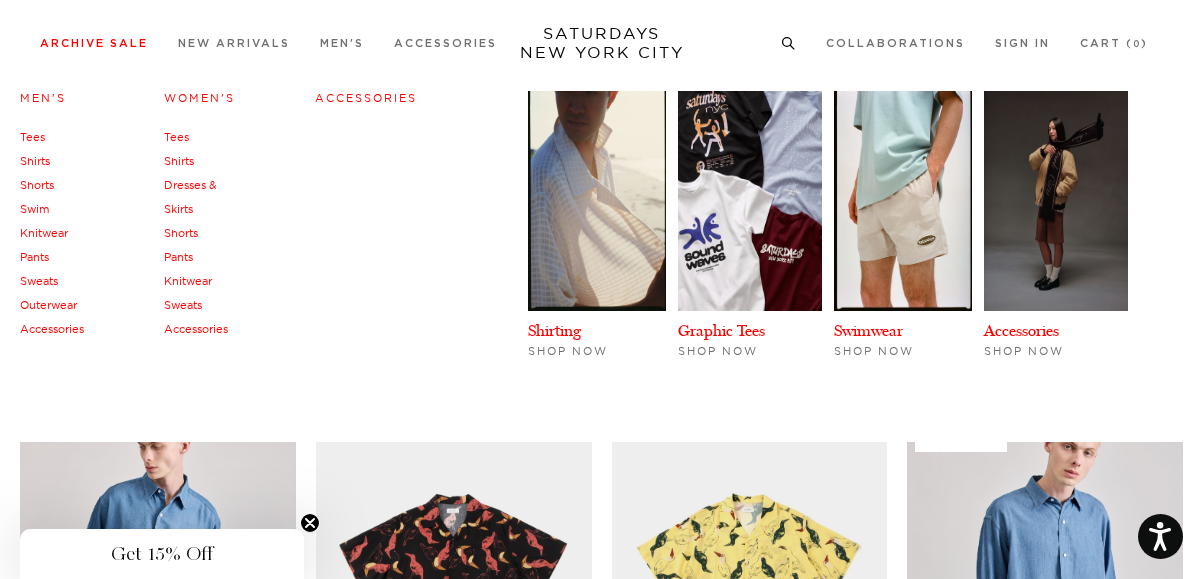 click on "Archive Sale" at bounding box center (94, 43) 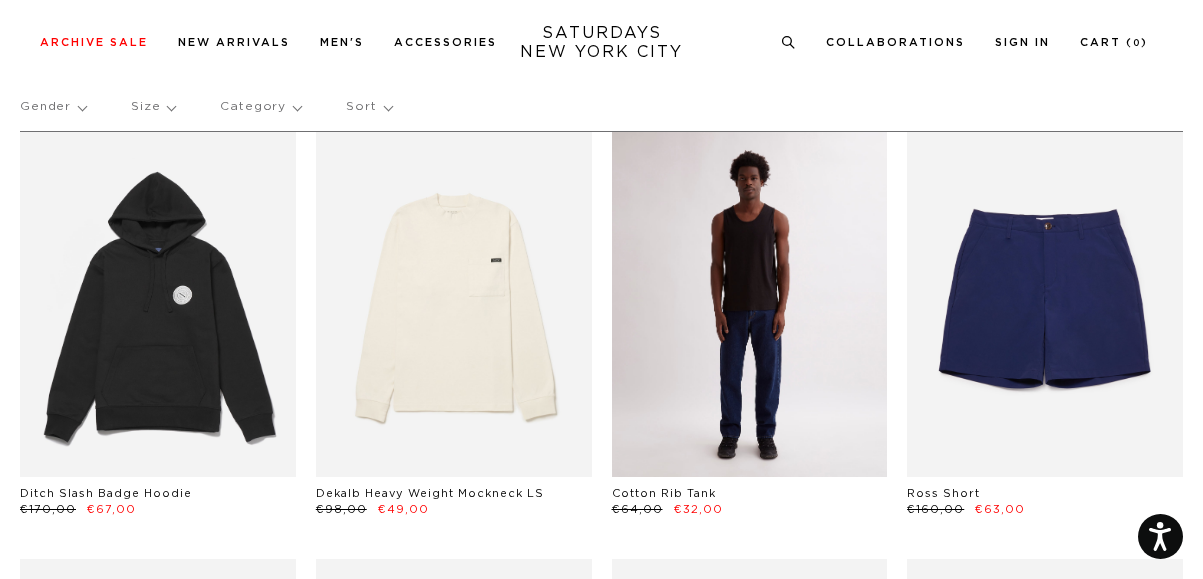 scroll, scrollTop: 74, scrollLeft: 0, axis: vertical 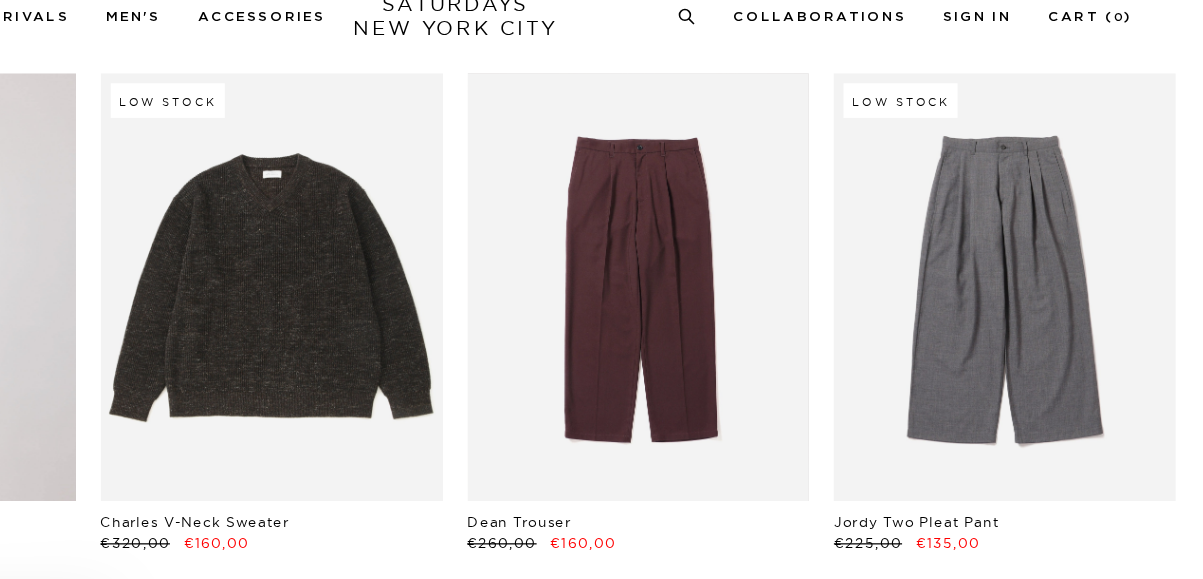 click at bounding box center [750, 261] 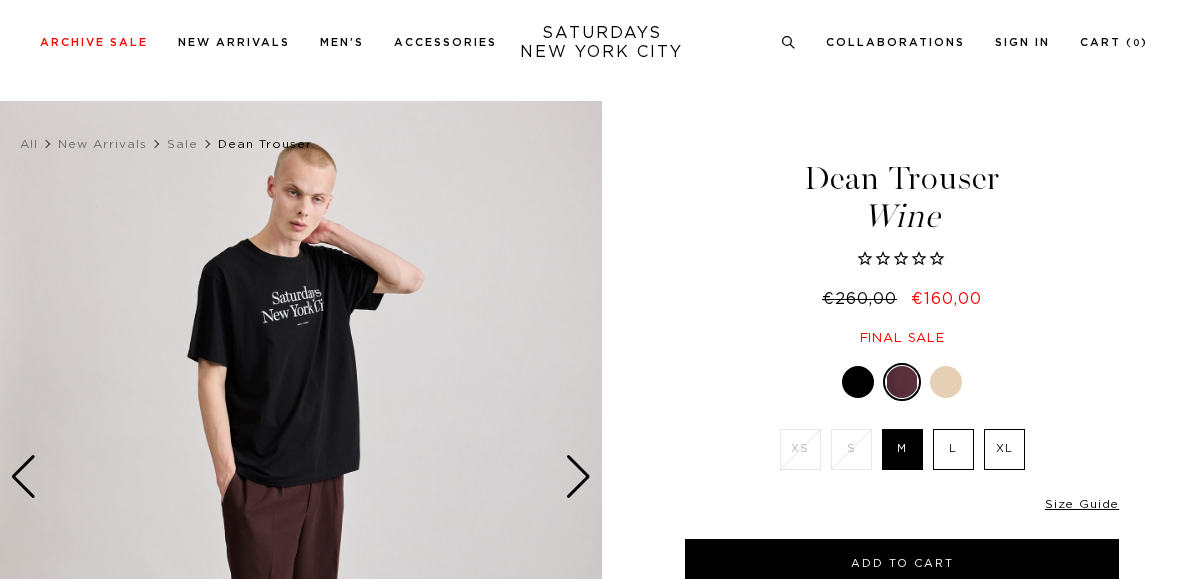 scroll, scrollTop: 108, scrollLeft: 0, axis: vertical 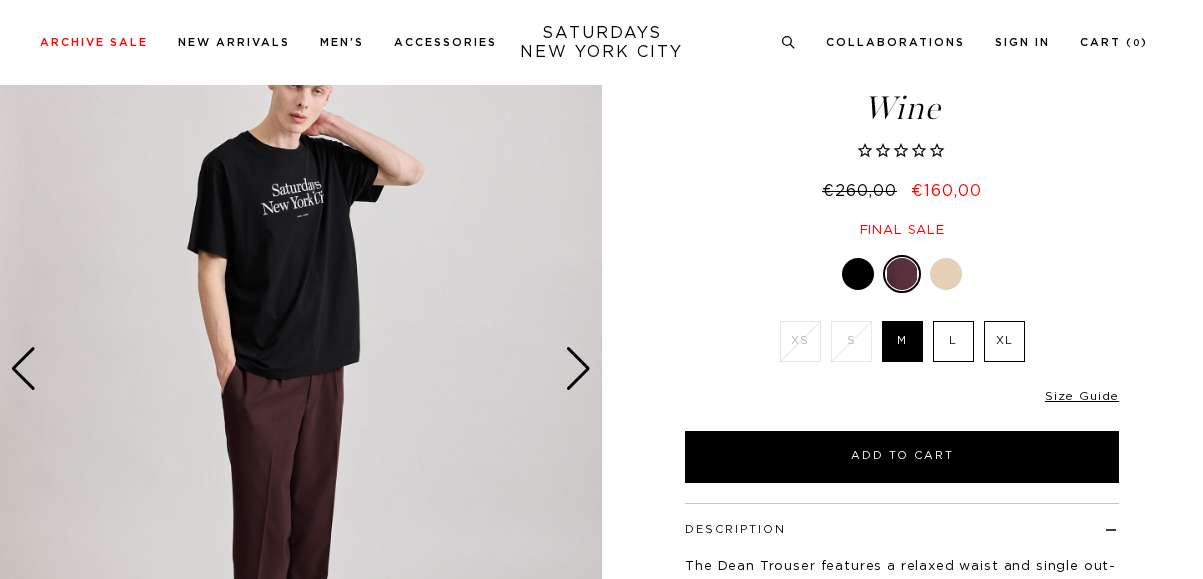 click at bounding box center (578, 369) 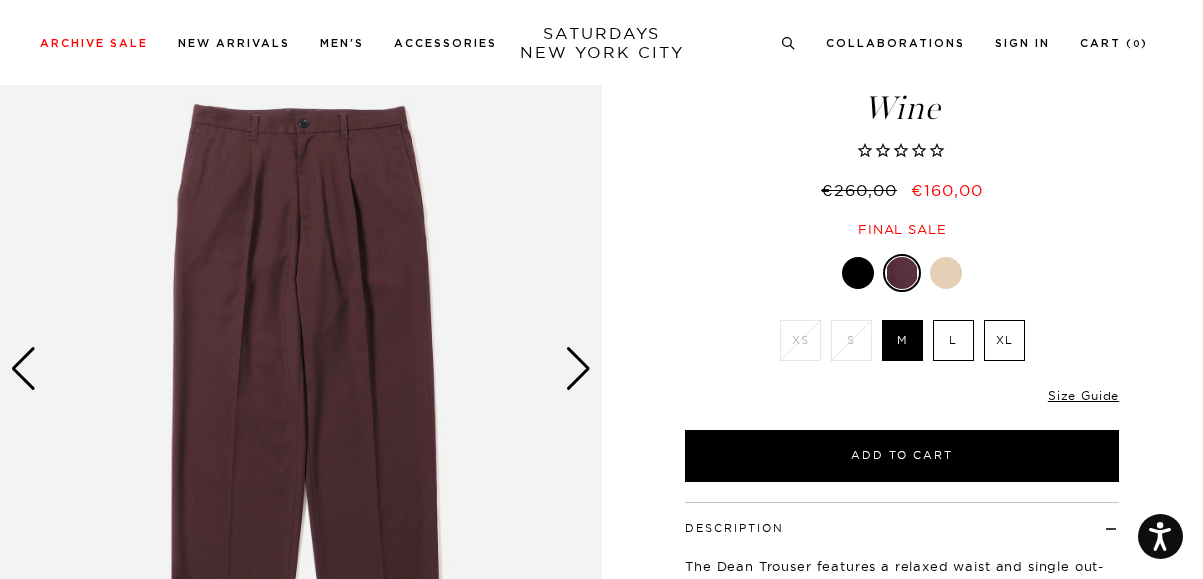 click at bounding box center [578, 369] 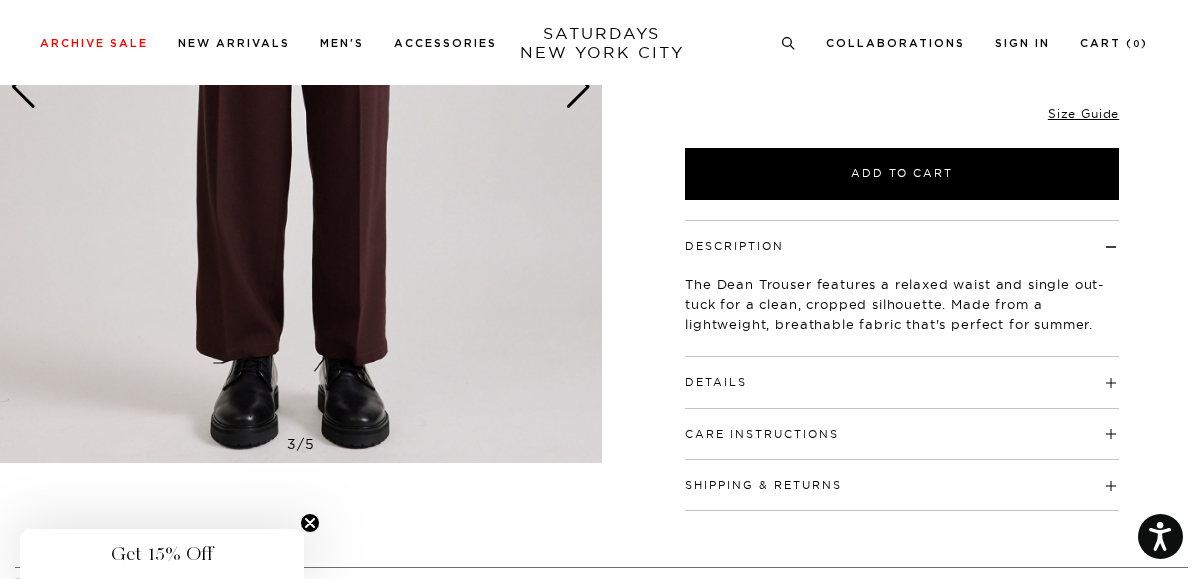 scroll, scrollTop: 389, scrollLeft: 0, axis: vertical 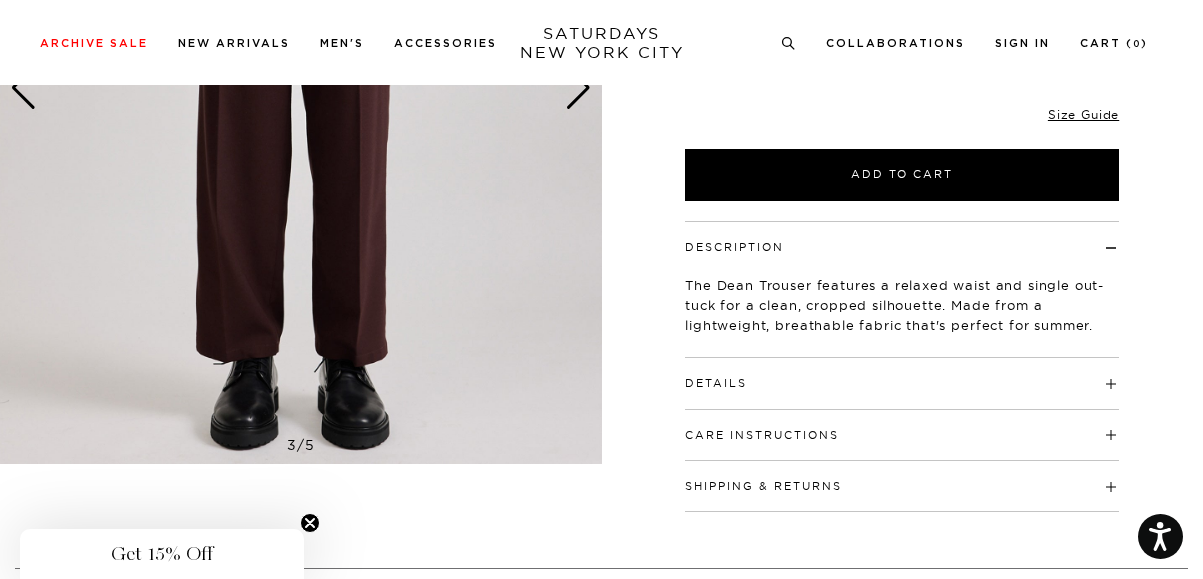 click on "Details" at bounding box center (902, 374) 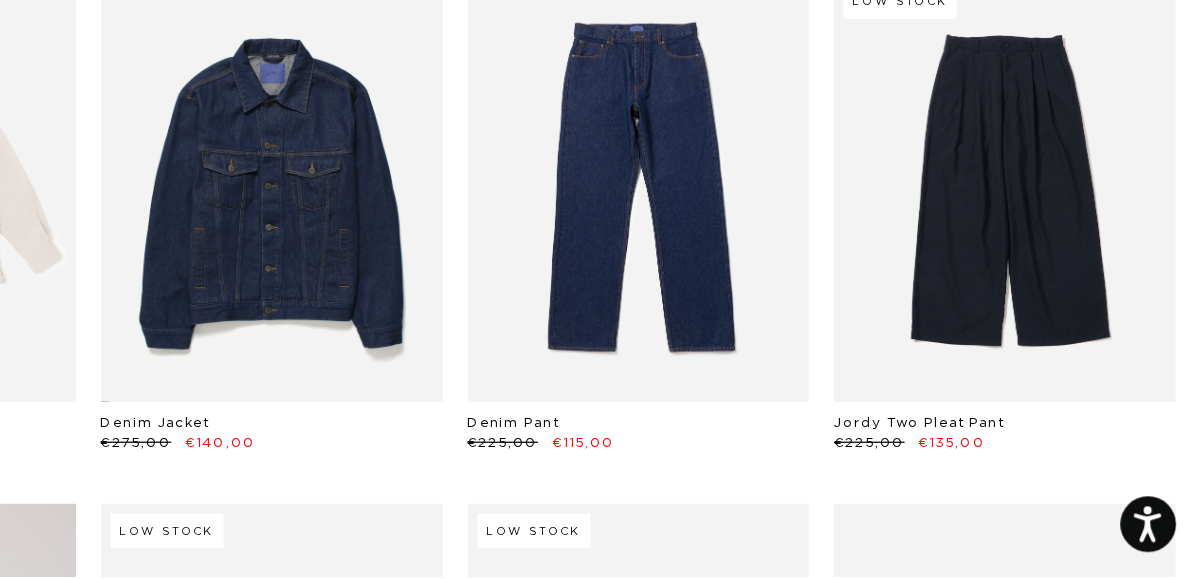 scroll, scrollTop: 13333, scrollLeft: 12, axis: both 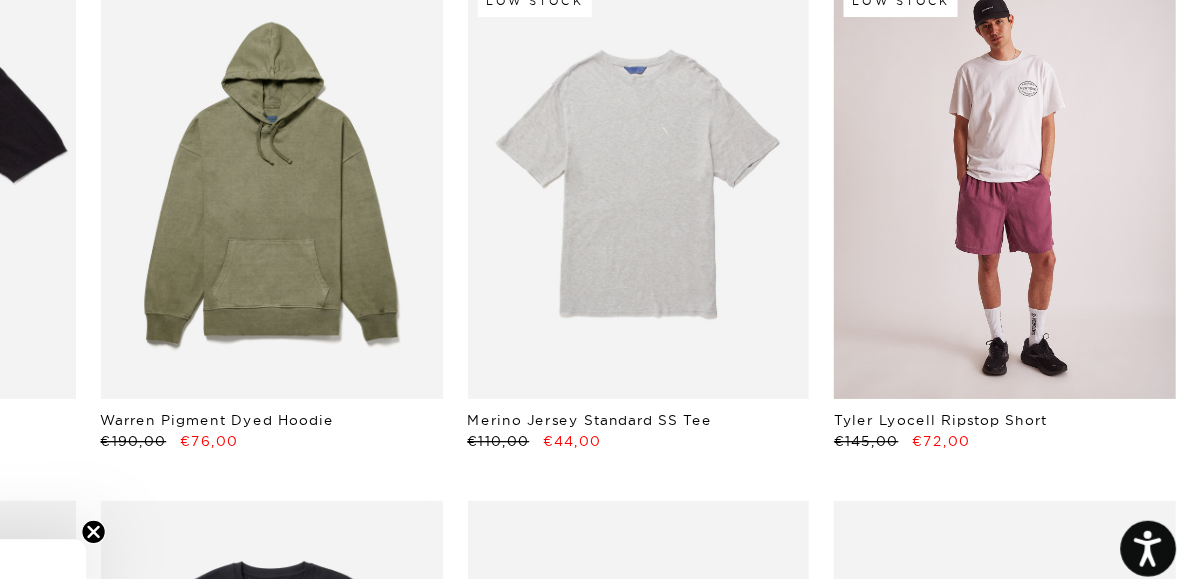 click at bounding box center [1045, 244] 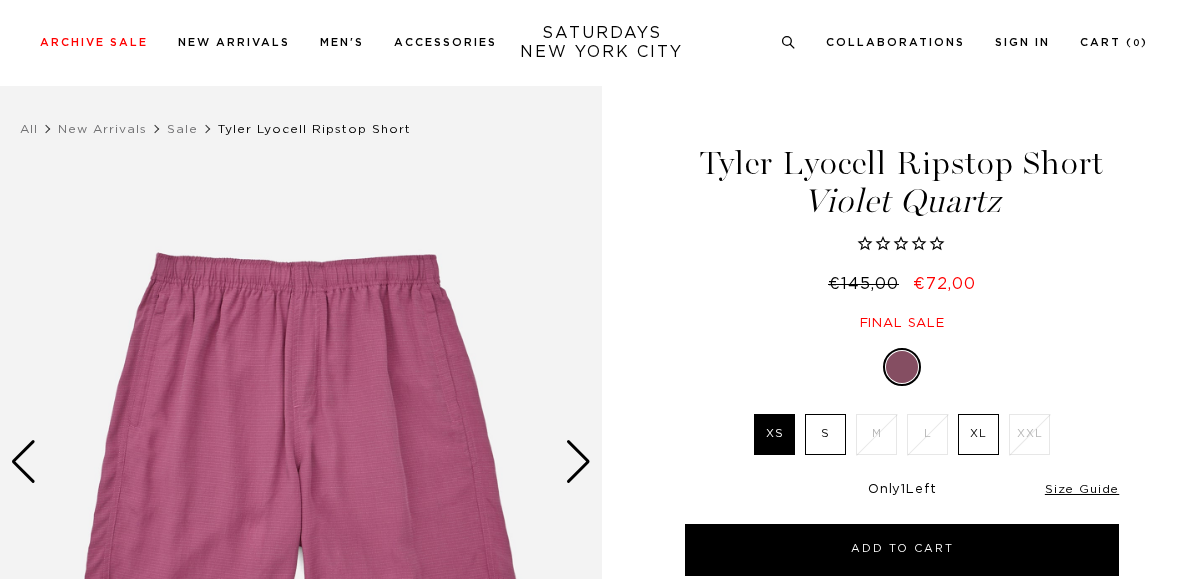 scroll, scrollTop: 125, scrollLeft: 0, axis: vertical 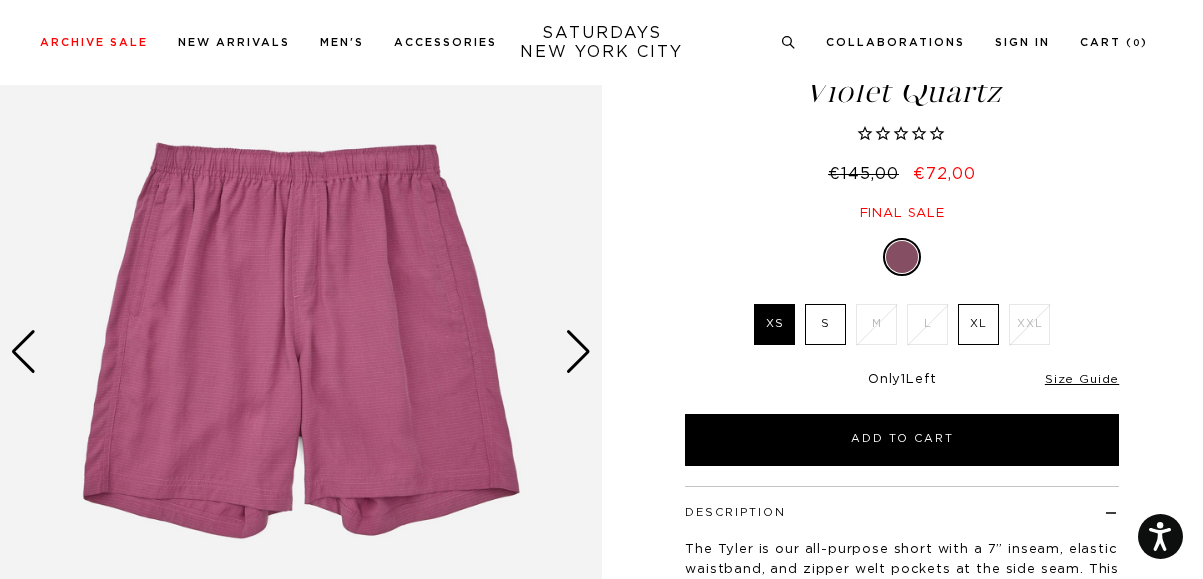 click at bounding box center [578, 352] 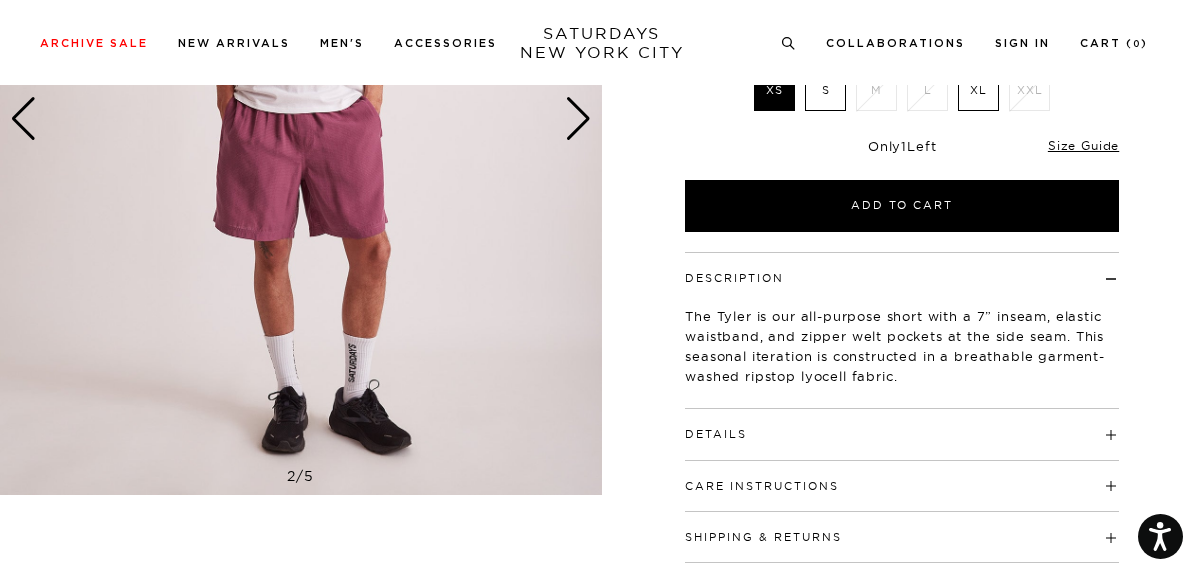 scroll, scrollTop: 374, scrollLeft: 0, axis: vertical 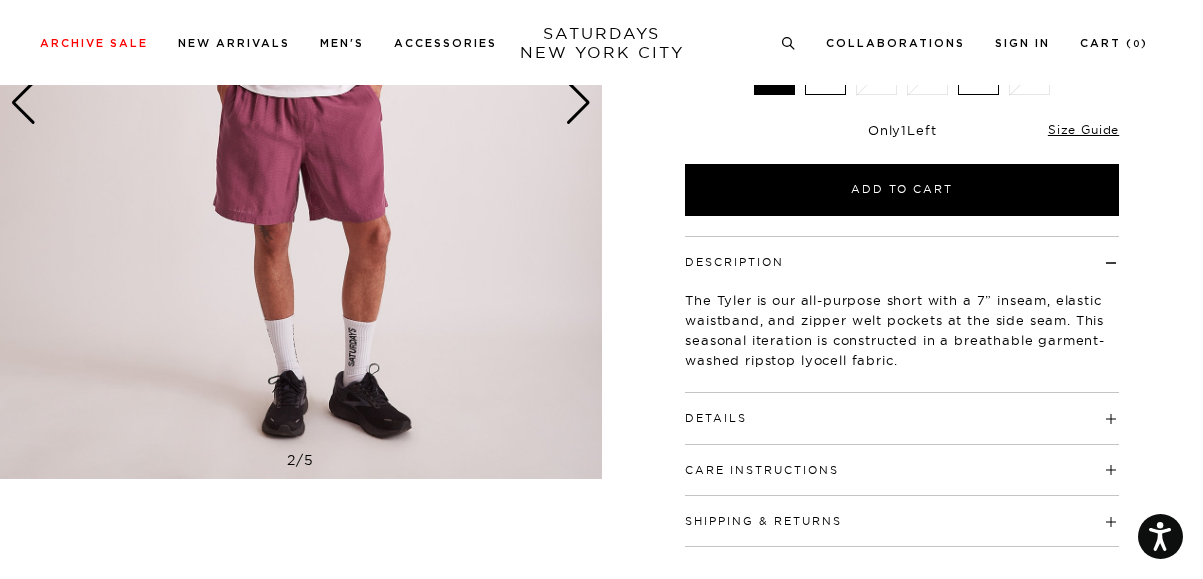 click on "Details
100% Lyocell 7" inseam Elastic waistband Zipper welt pockets at side seam Model is 6'0" and wearing a size Medium" at bounding box center [902, 418] 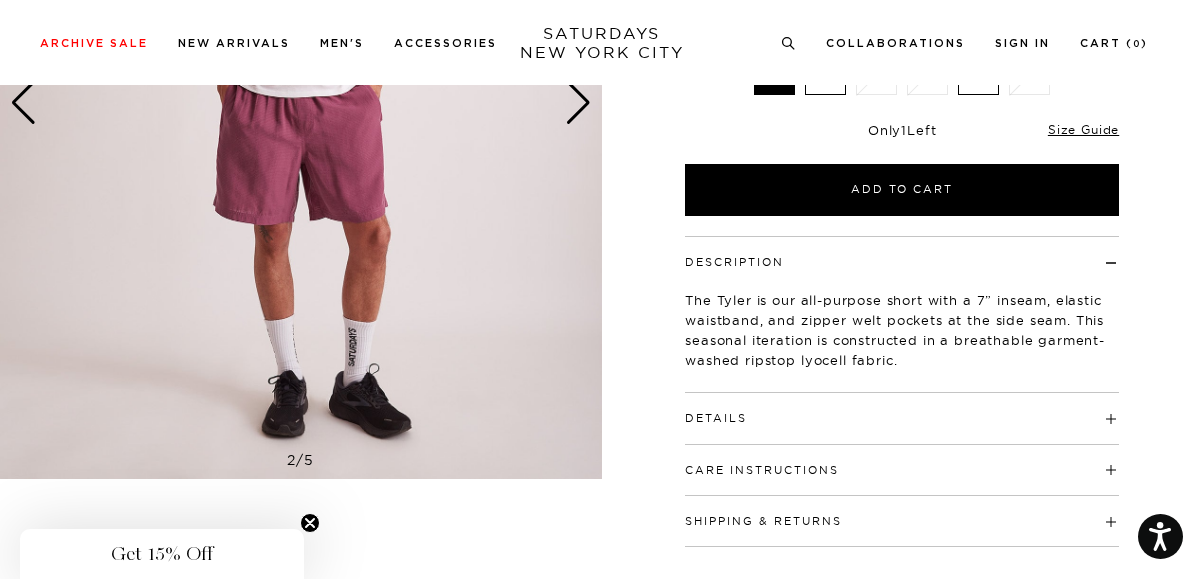 click on "Details" at bounding box center [902, 409] 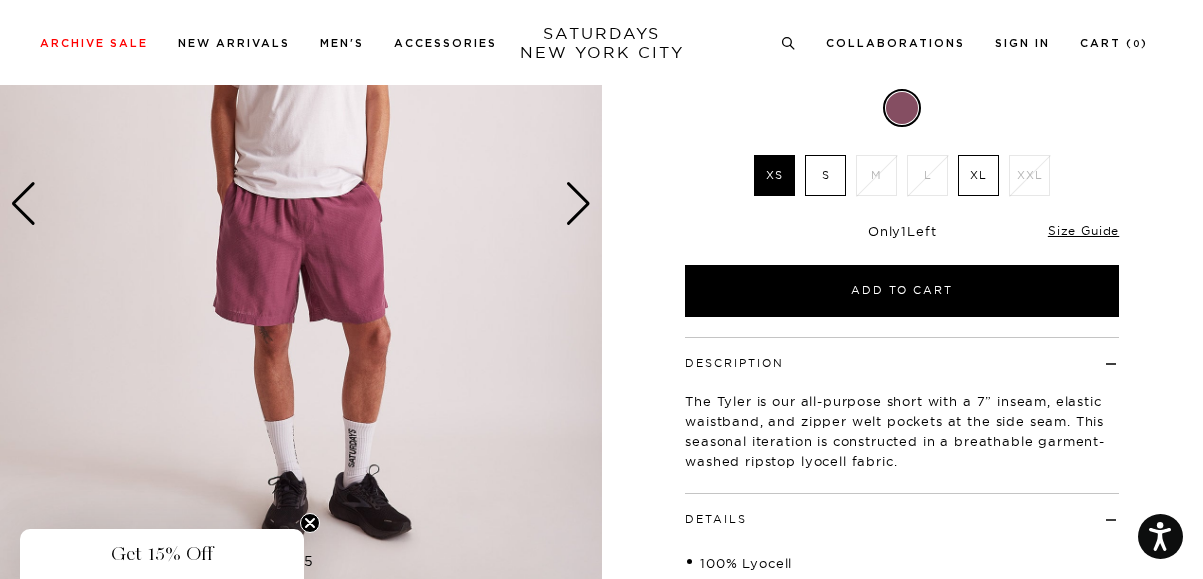 scroll, scrollTop: 258, scrollLeft: 0, axis: vertical 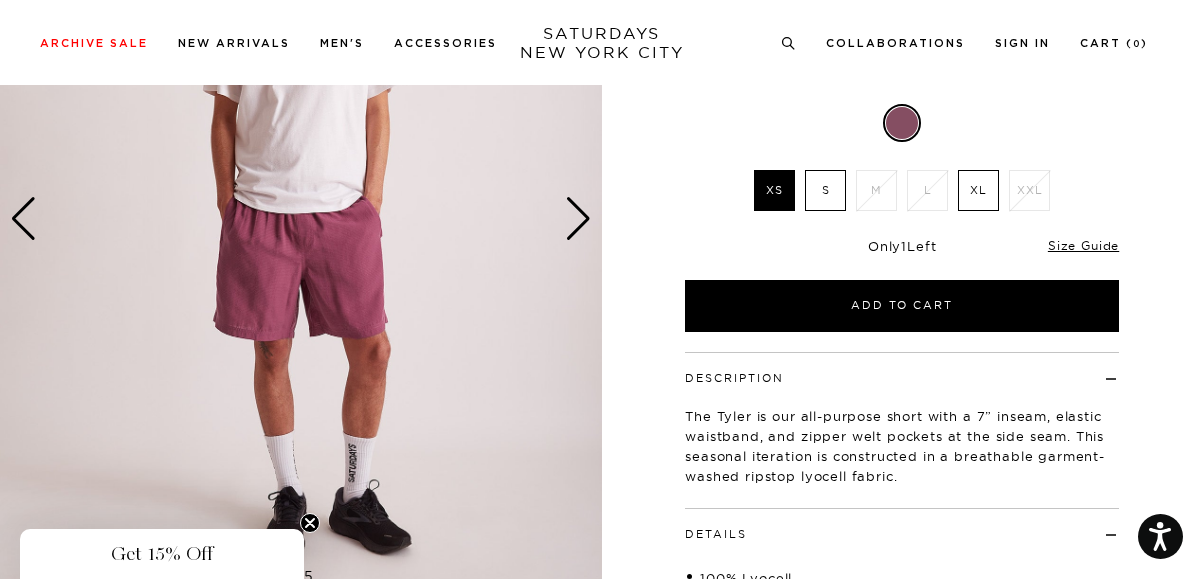 click at bounding box center (578, 219) 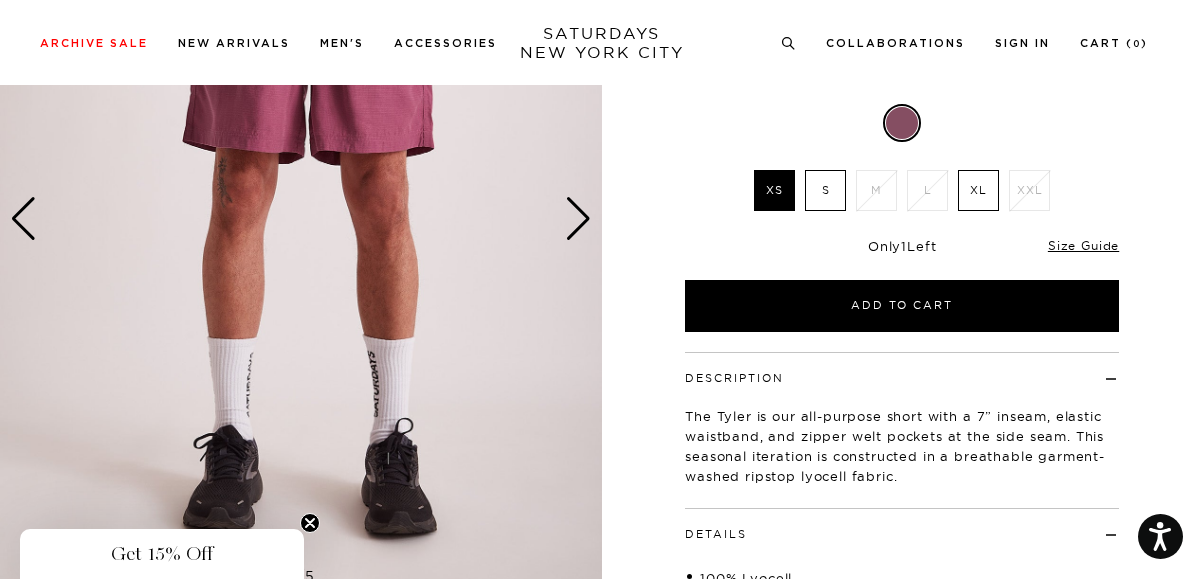click at bounding box center [578, 219] 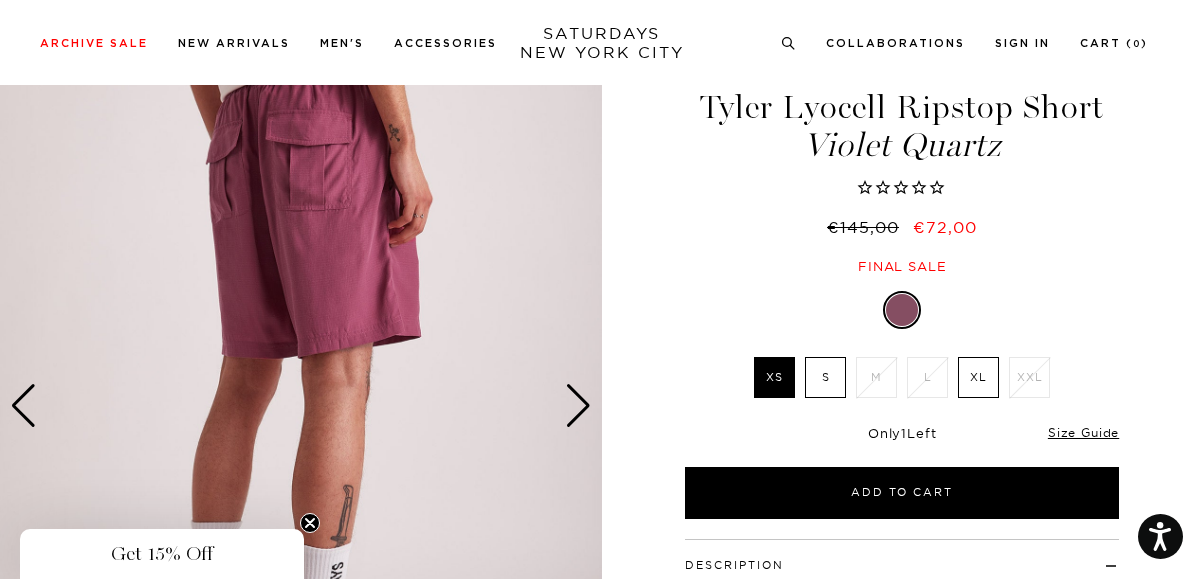 scroll, scrollTop: 21, scrollLeft: 0, axis: vertical 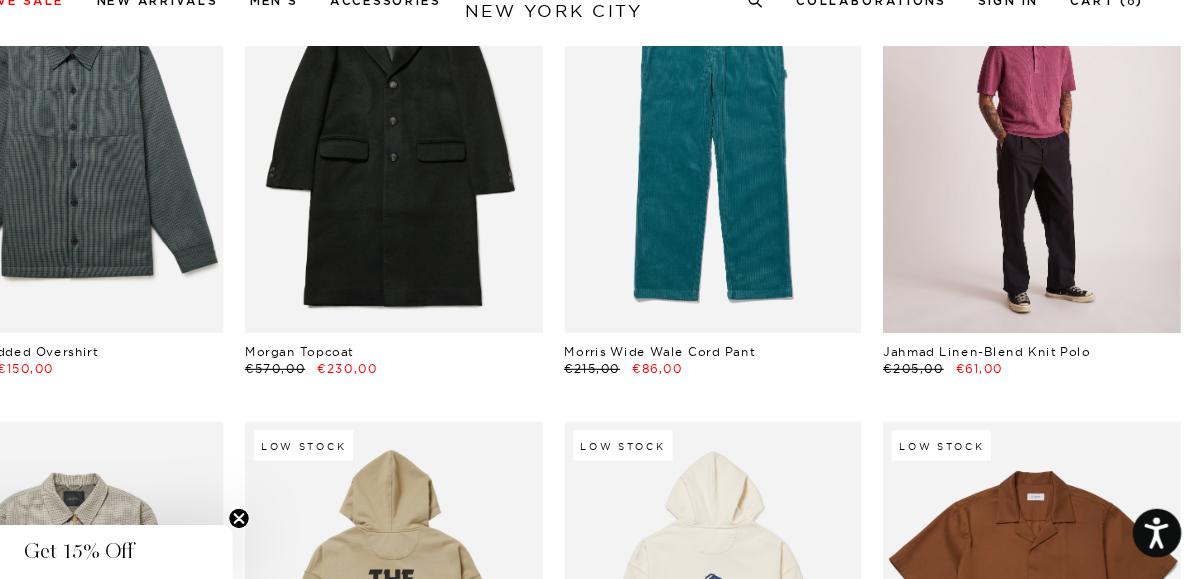 click at bounding box center (1045, 178) 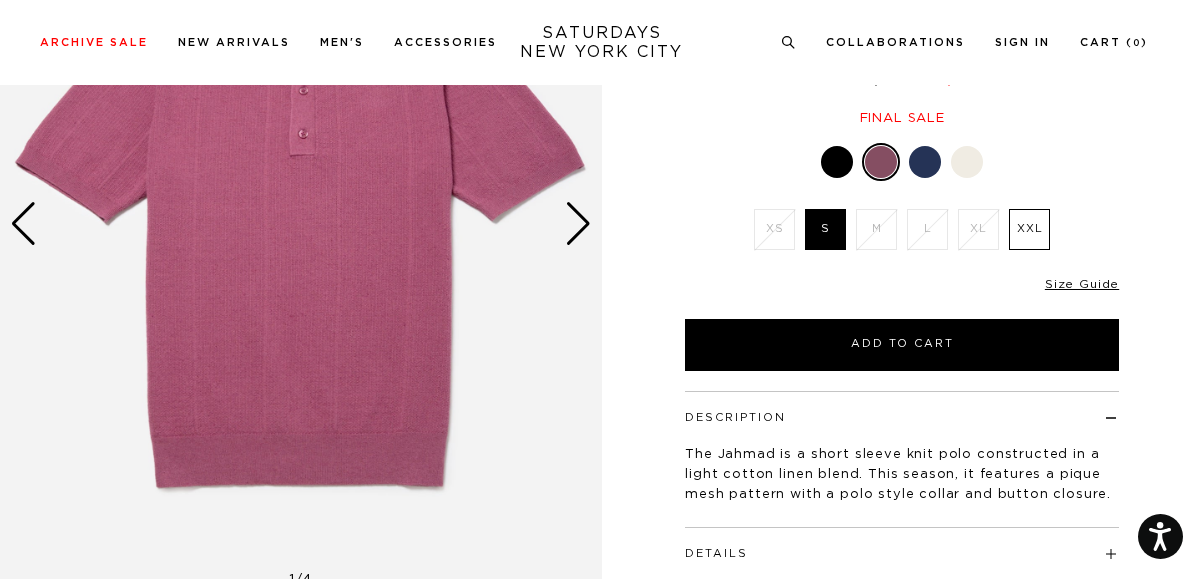 scroll, scrollTop: 253, scrollLeft: 0, axis: vertical 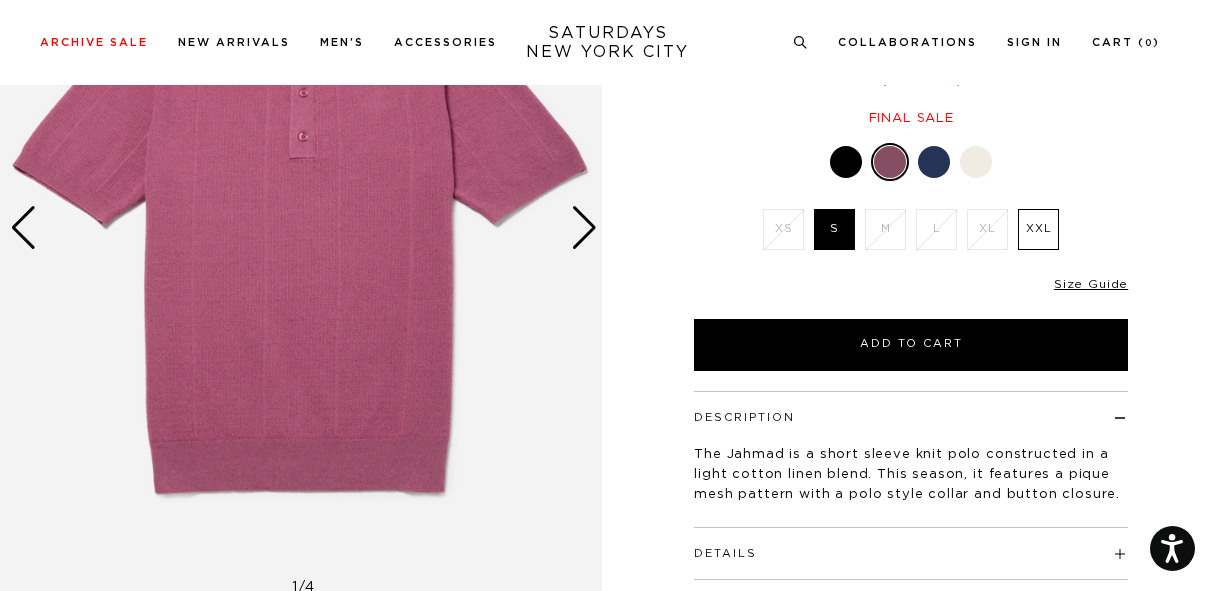 click at bounding box center (584, 228) 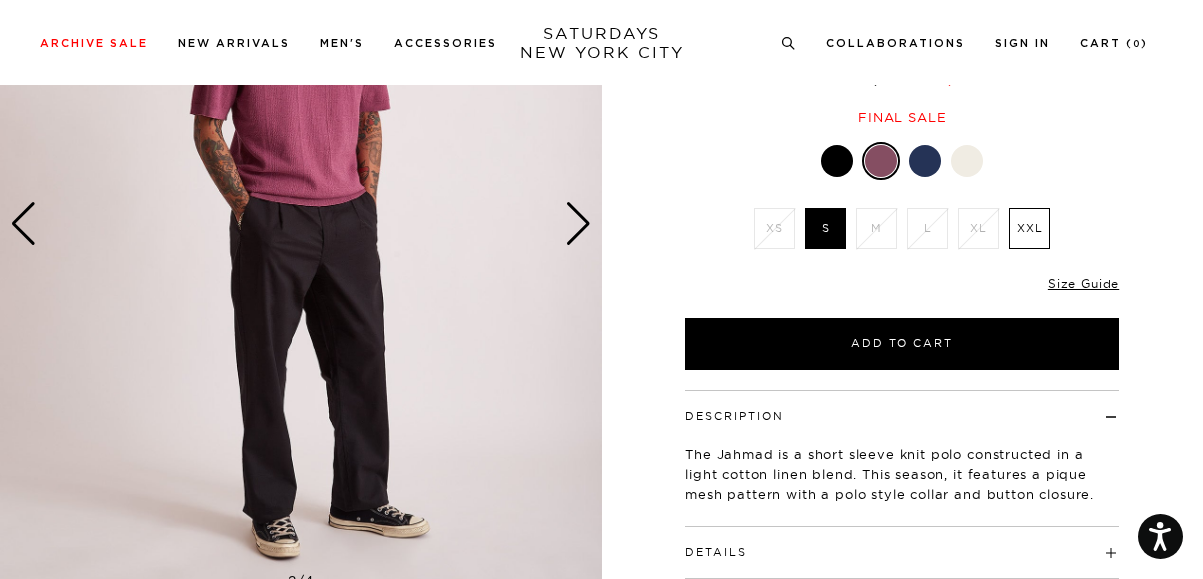 click at bounding box center [578, 224] 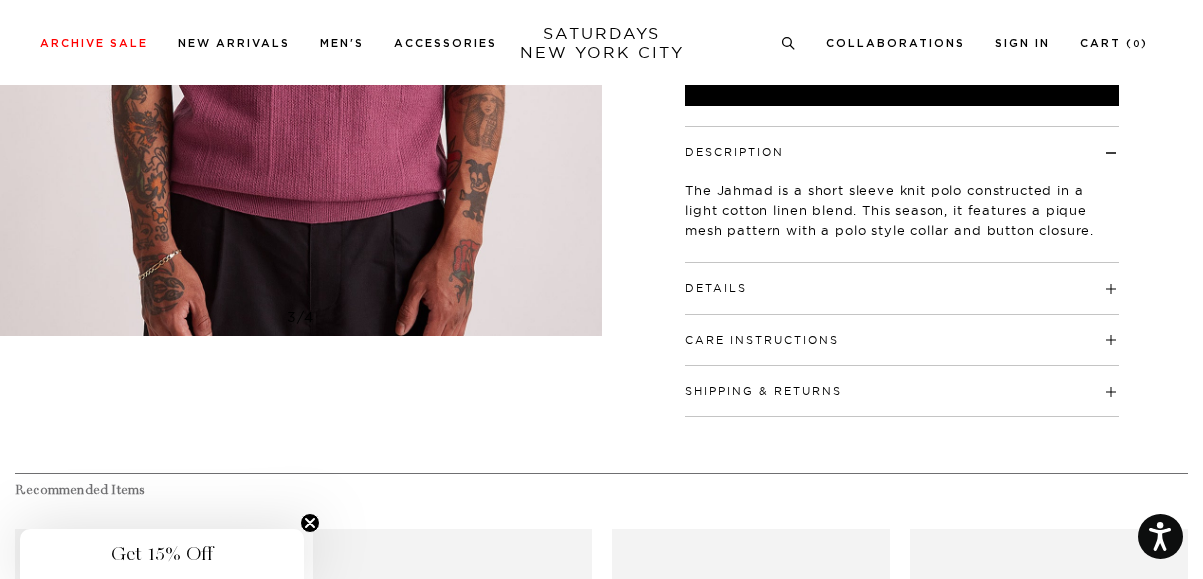 scroll, scrollTop: 561, scrollLeft: 0, axis: vertical 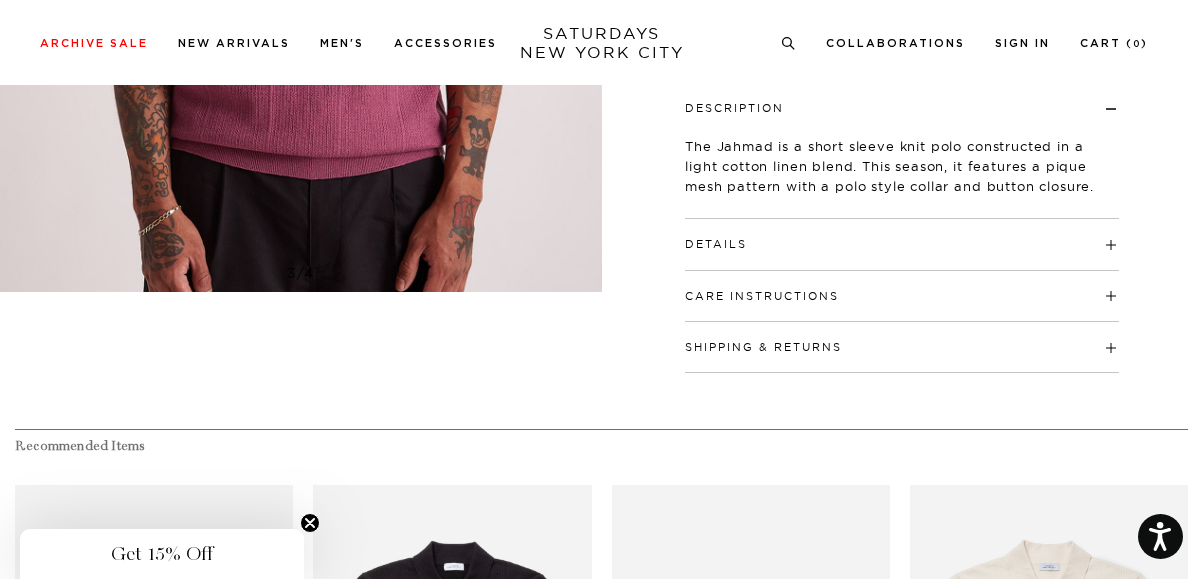 click on "Details" at bounding box center (902, 235) 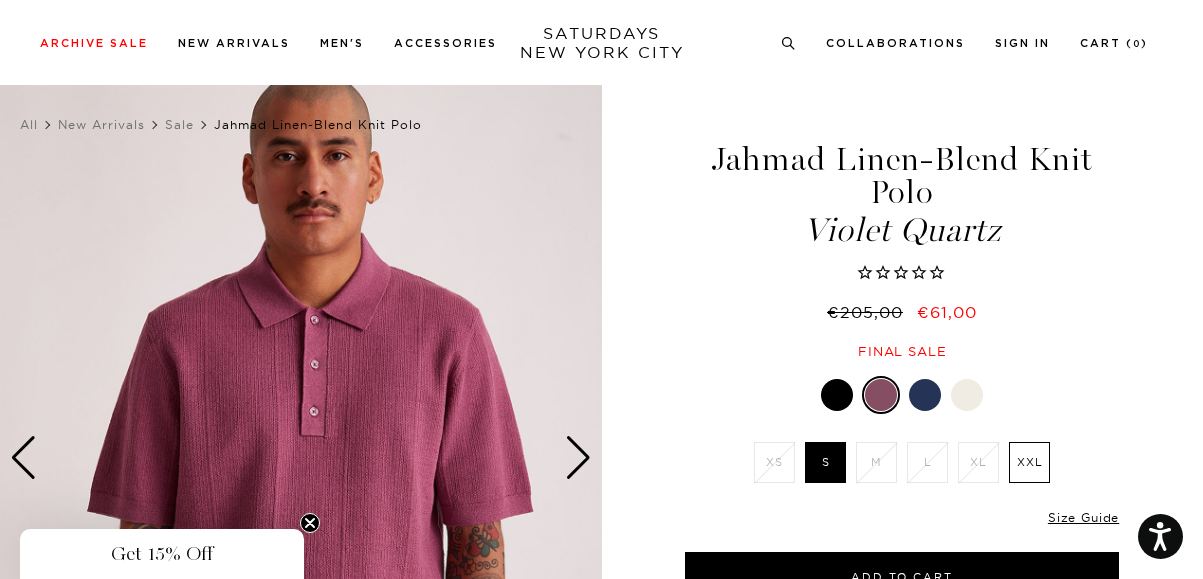 scroll, scrollTop: 21, scrollLeft: 0, axis: vertical 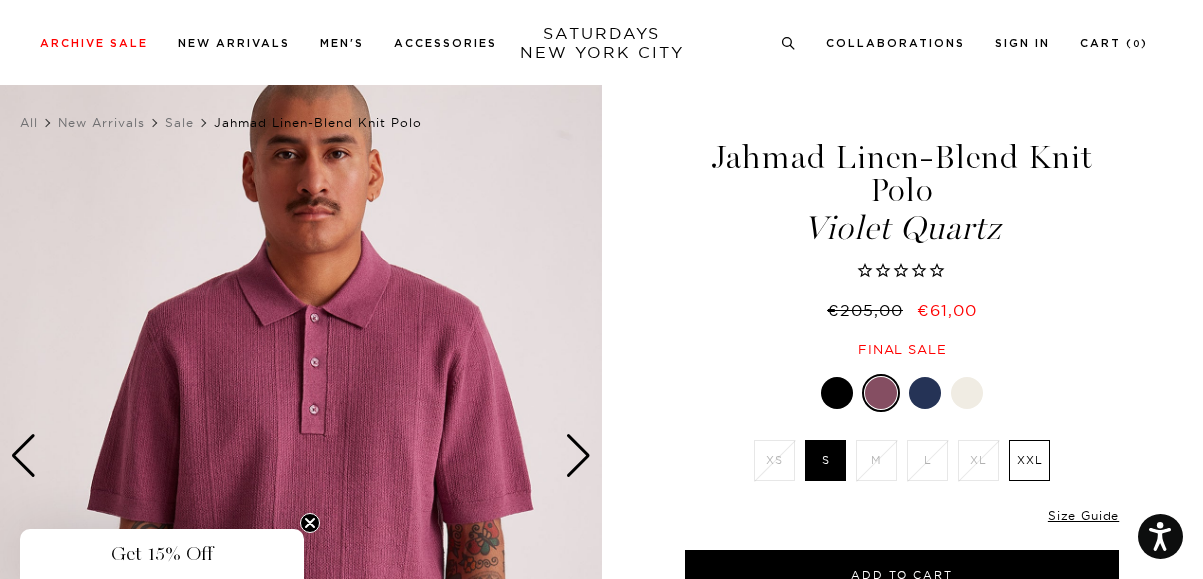 click at bounding box center (925, 393) 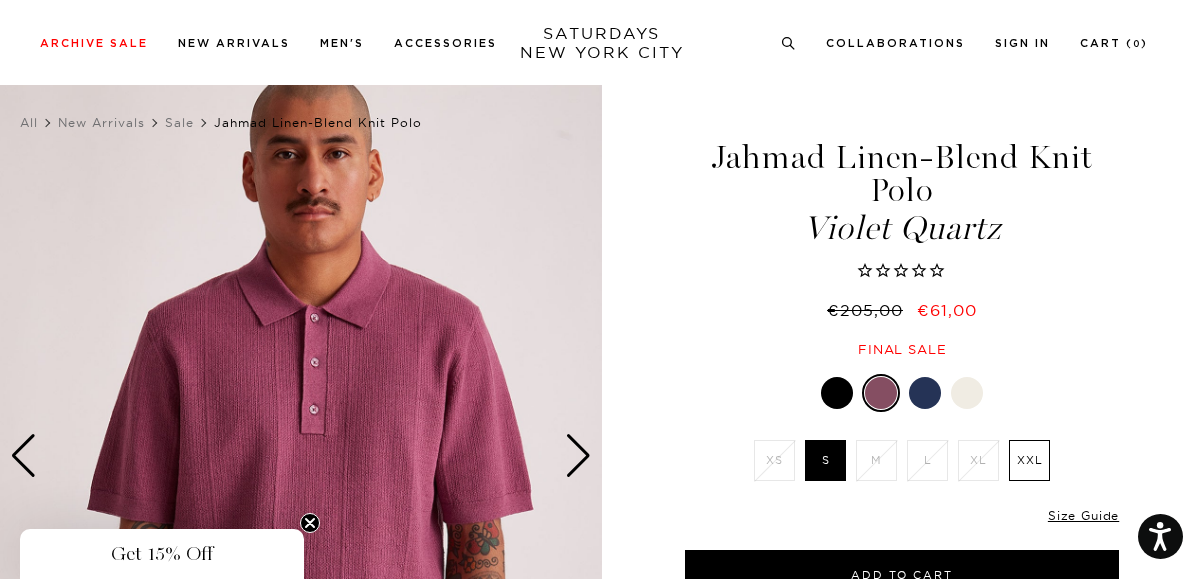 scroll, scrollTop: 138, scrollLeft: 0, axis: vertical 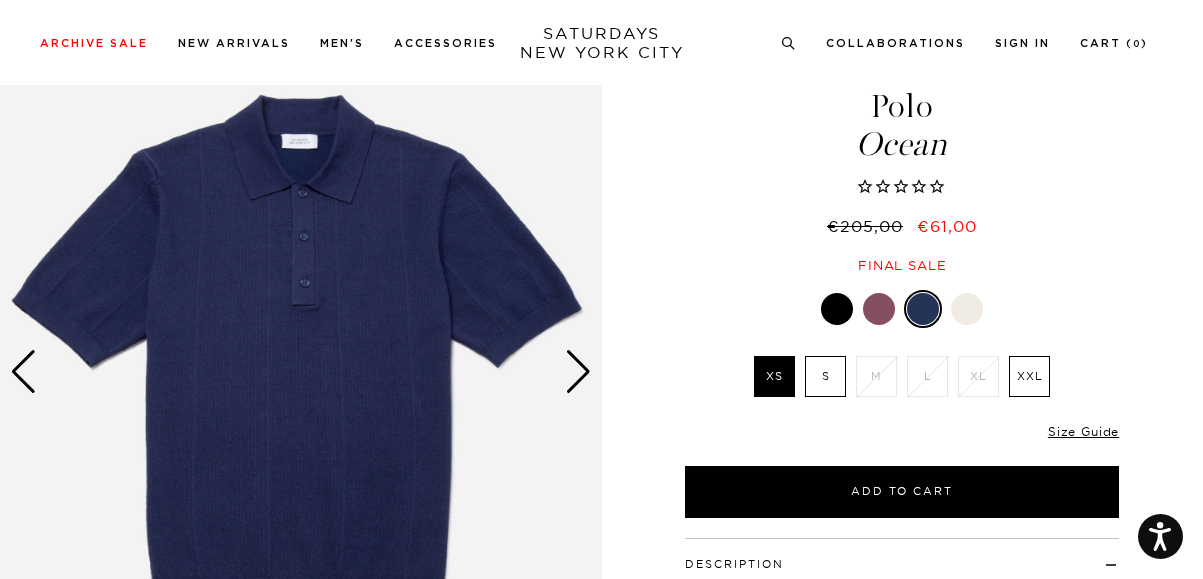click at bounding box center [879, 309] 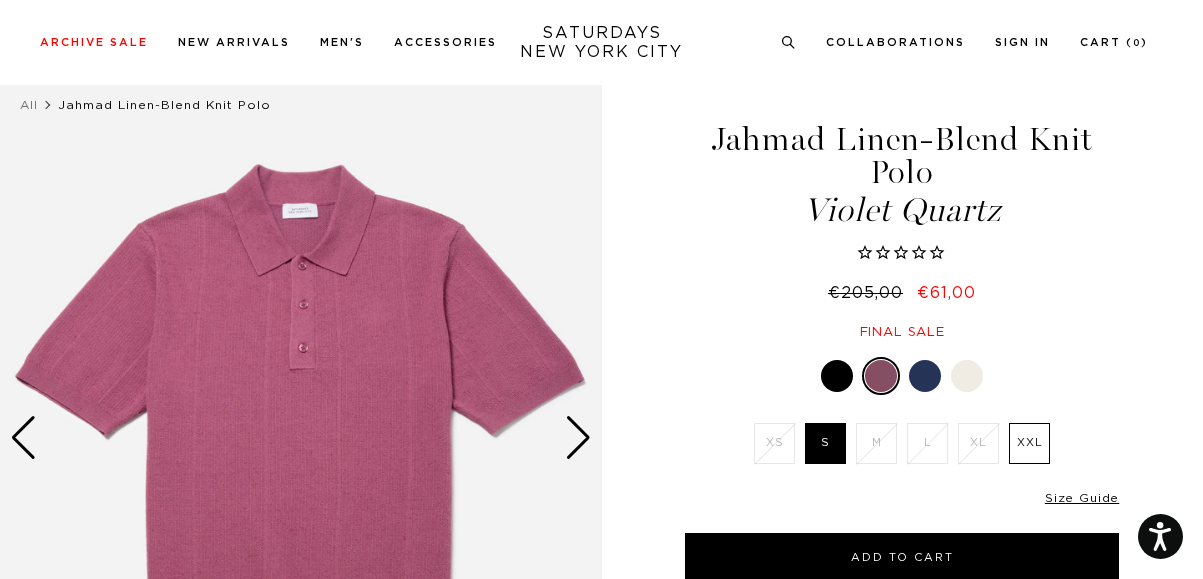scroll, scrollTop: 146, scrollLeft: 0, axis: vertical 